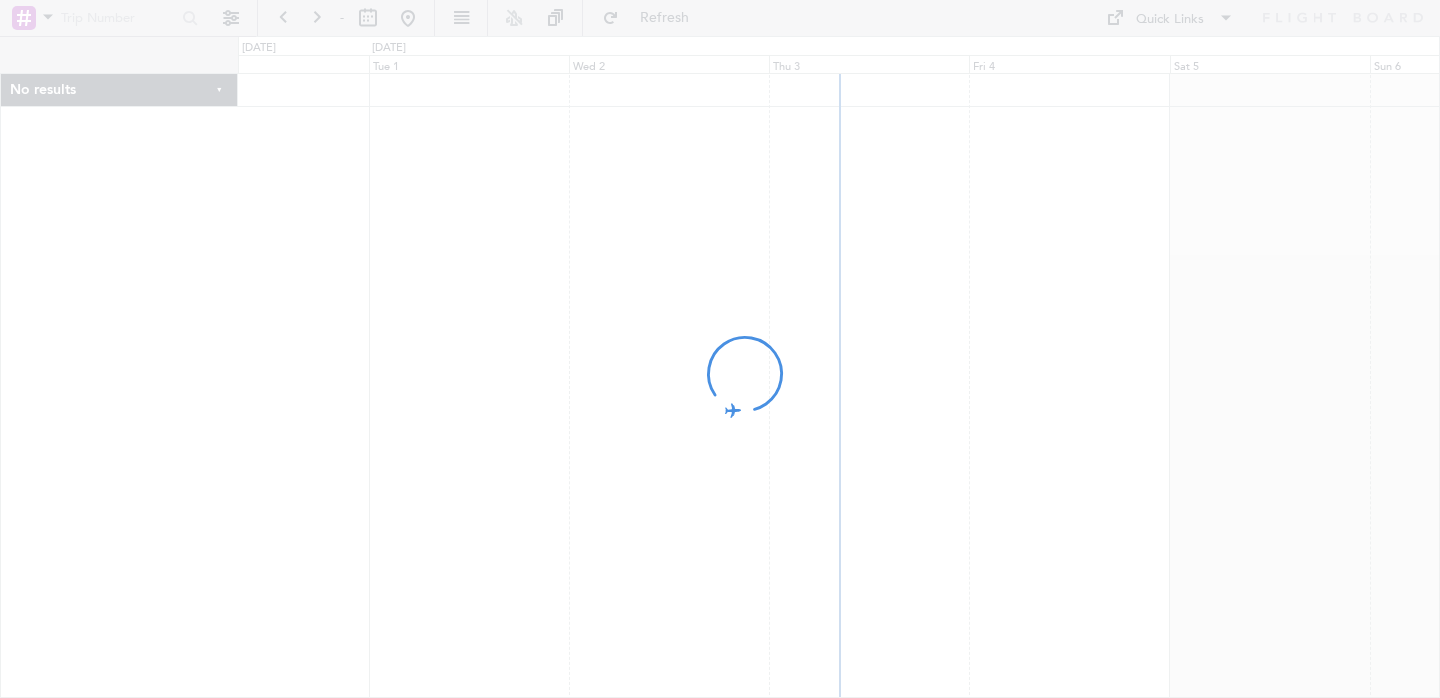 scroll, scrollTop: 0, scrollLeft: 0, axis: both 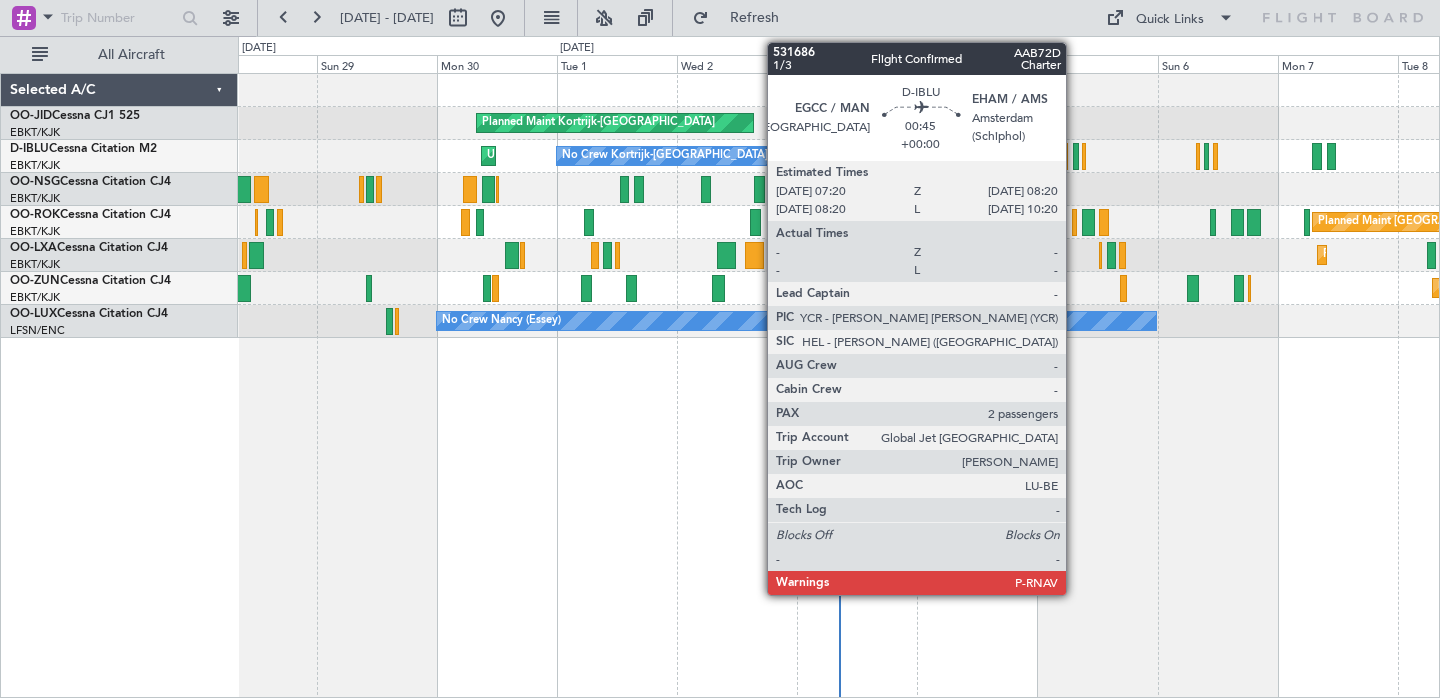 click 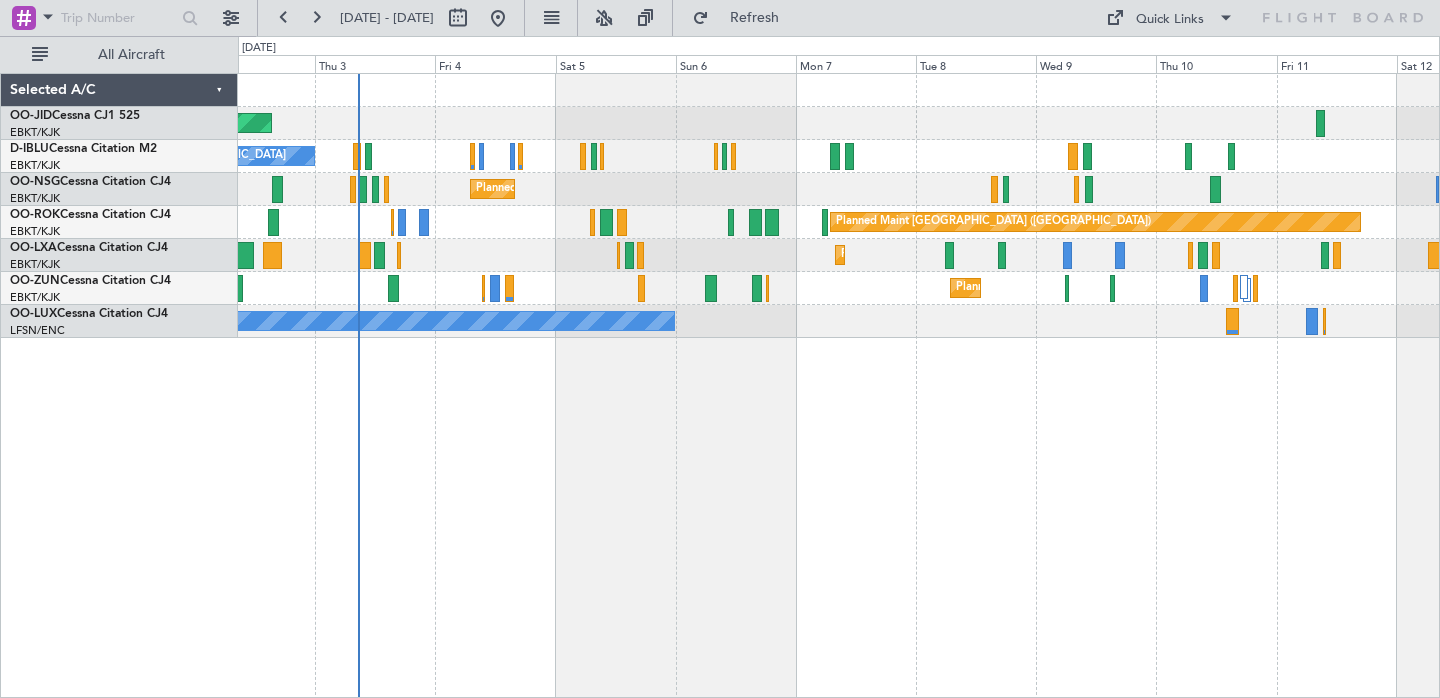 click on "Planned Maint Kortrijk-[GEOGRAPHIC_DATA]
No Crew Kortrijk-[GEOGRAPHIC_DATA]
Unplanned Maint [GEOGRAPHIC_DATA]-[GEOGRAPHIC_DATA]
Planned Maint [GEOGRAPHIC_DATA] ([GEOGRAPHIC_DATA])
Planned Maint [GEOGRAPHIC_DATA] ([GEOGRAPHIC_DATA])
Planned Maint [GEOGRAPHIC_DATA]-[GEOGRAPHIC_DATA]
Planned Maint [GEOGRAPHIC_DATA]-[GEOGRAPHIC_DATA]
No Crew [PERSON_NAME] ([PERSON_NAME])
No Crew [PERSON_NAME] ([PERSON_NAME])" 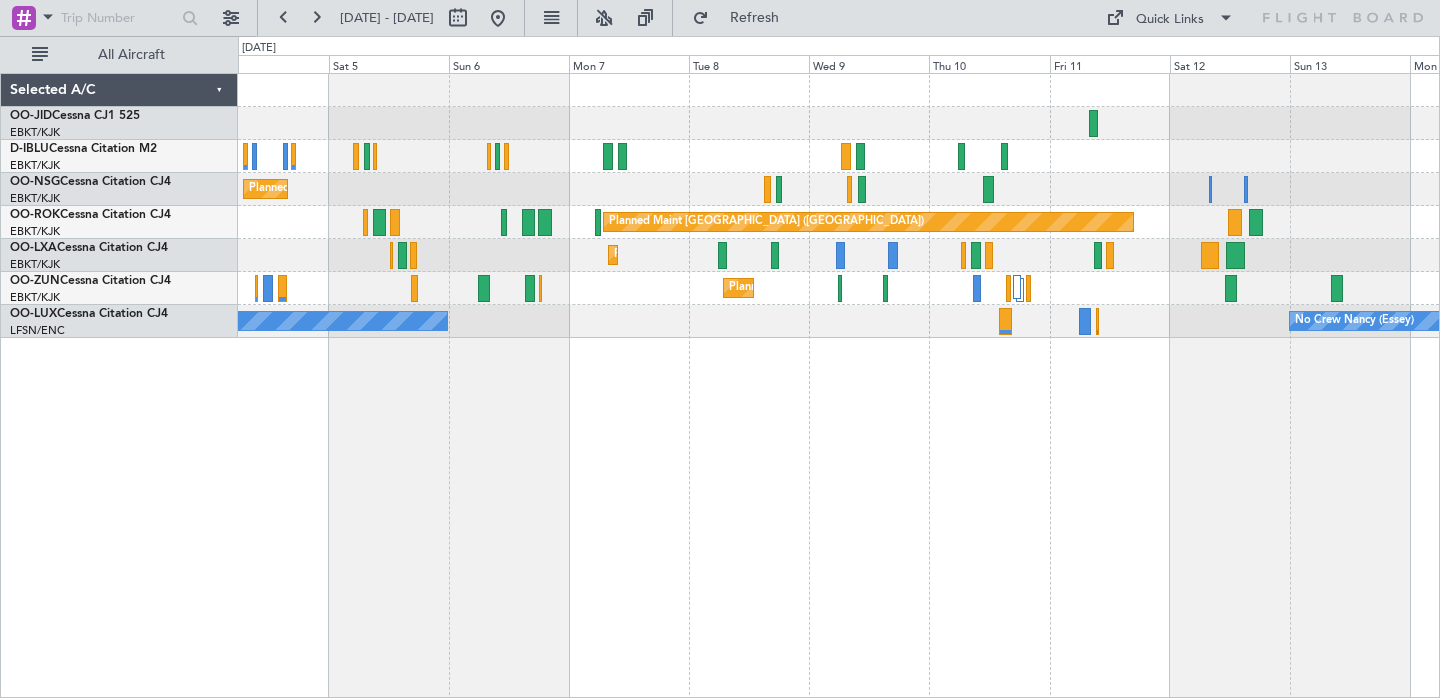 click on "Planned Maint Kortrijk-[GEOGRAPHIC_DATA]
No Crew Kortrijk-[GEOGRAPHIC_DATA]
Planned Maint [GEOGRAPHIC_DATA] ([GEOGRAPHIC_DATA])
Planned Maint [GEOGRAPHIC_DATA] ([GEOGRAPHIC_DATA])
Planned Maint [GEOGRAPHIC_DATA]-[GEOGRAPHIC_DATA]
Planned Maint [GEOGRAPHIC_DATA]-[GEOGRAPHIC_DATA]
No Crew [PERSON_NAME] ([PERSON_NAME])
No Crew [PERSON_NAME] ([PERSON_NAME])" 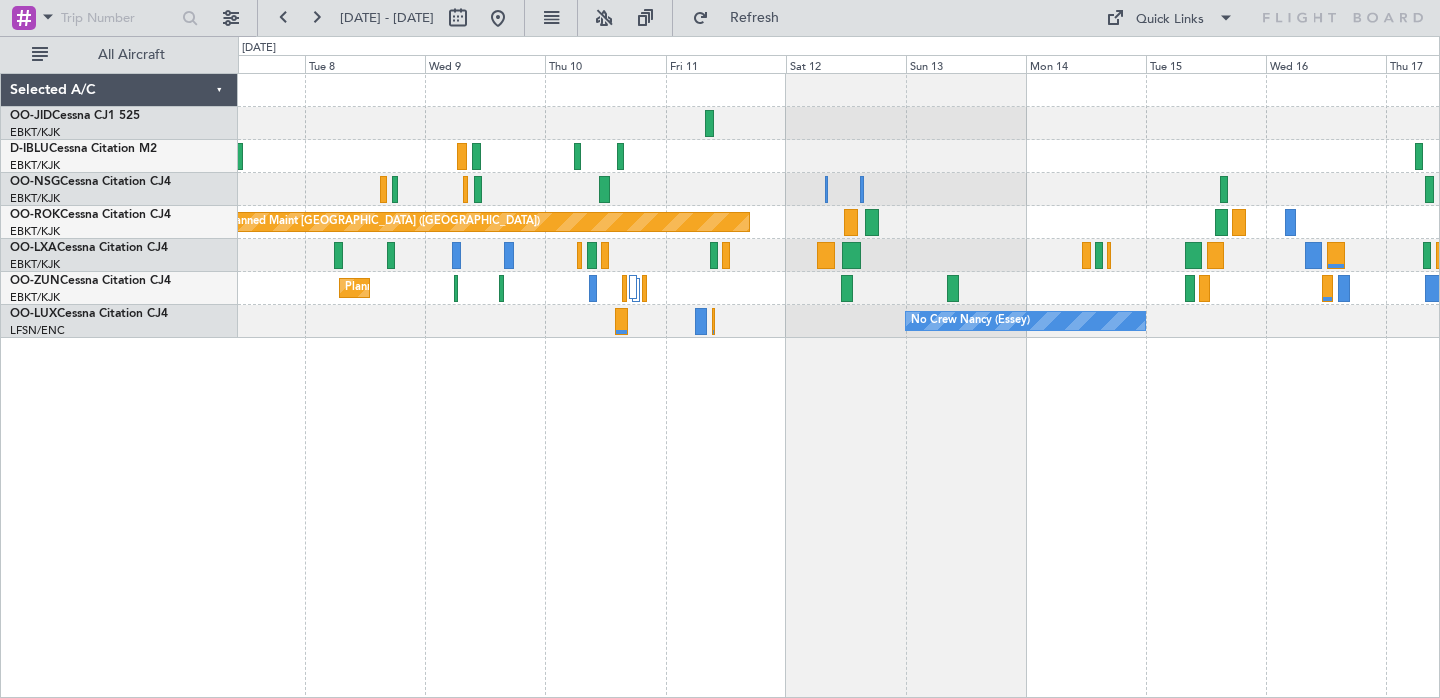 click on "Planned Maint [GEOGRAPHIC_DATA] ([GEOGRAPHIC_DATA])
Planned Maint [GEOGRAPHIC_DATA]-[GEOGRAPHIC_DATA]
Planned Maint [GEOGRAPHIC_DATA]-[GEOGRAPHIC_DATA]
No Crew [PERSON_NAME] ([PERSON_NAME])
No Crew [PERSON_NAME] ([PERSON_NAME])" 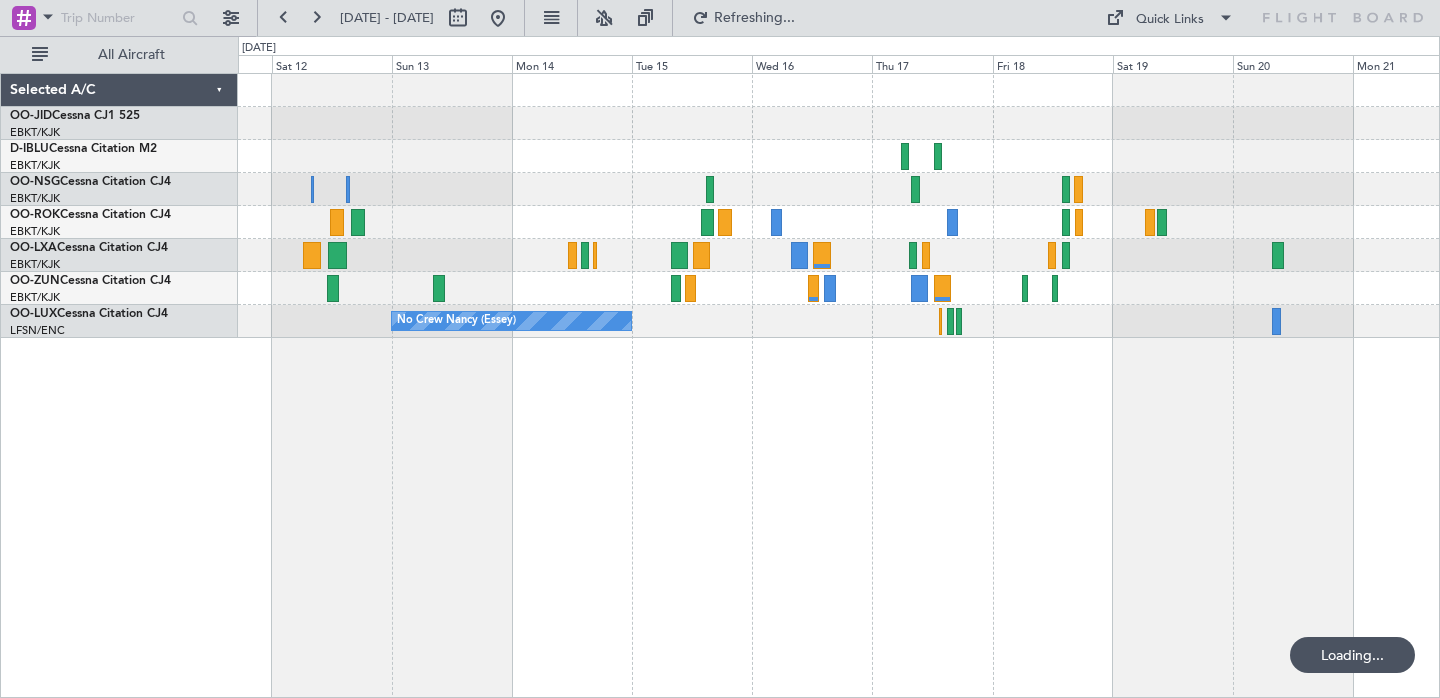 click on "Planned Maint [GEOGRAPHIC_DATA] ([GEOGRAPHIC_DATA])
No Crew [PERSON_NAME] ([PERSON_NAME])" 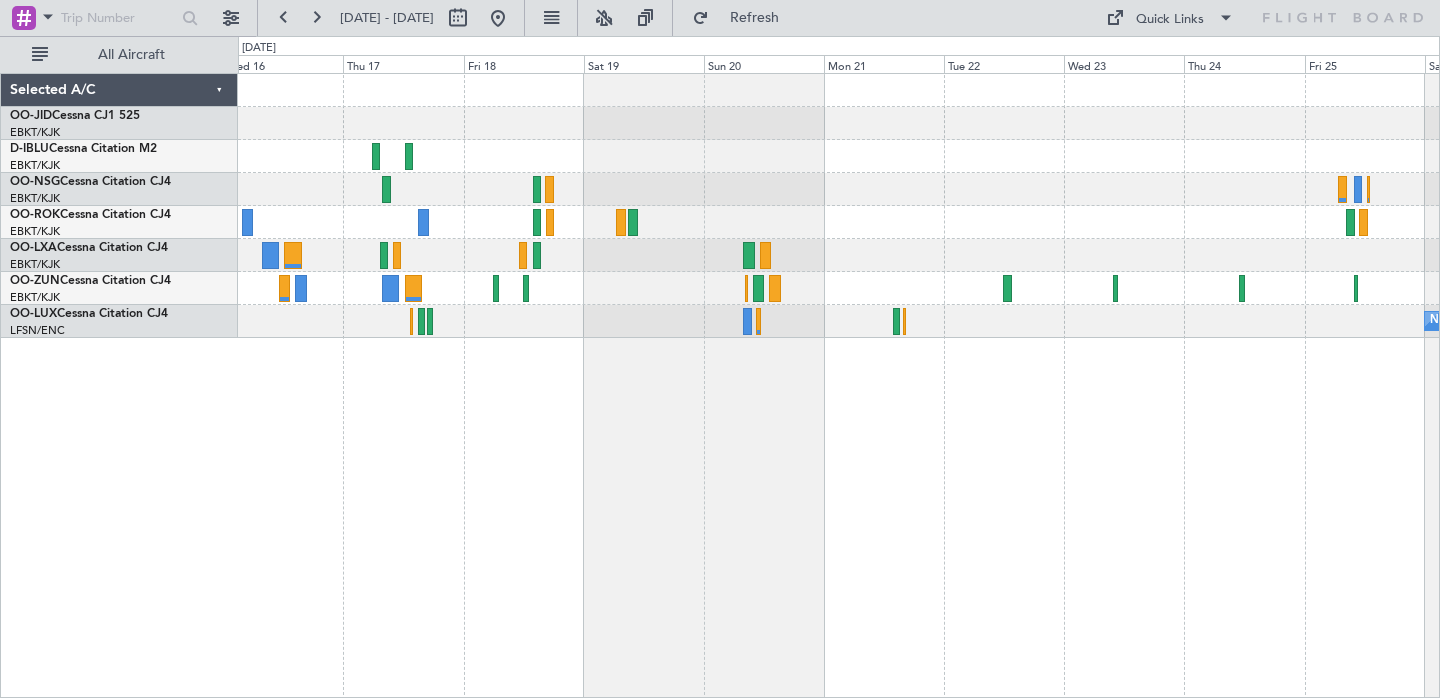 click on "Owner [GEOGRAPHIC_DATA]-[GEOGRAPHIC_DATA]
No Crew [PERSON_NAME] ([PERSON_NAME])
No Crew [PERSON_NAME] ([PERSON_NAME])" 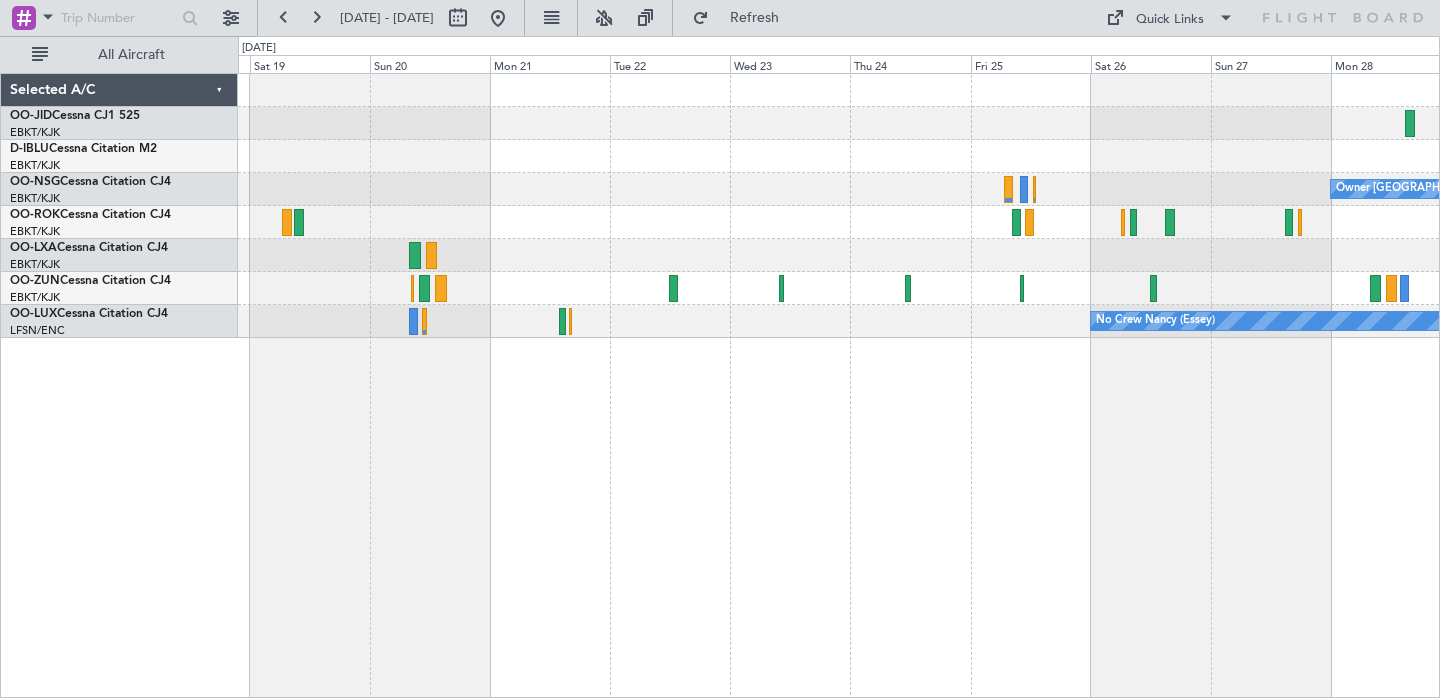 click on "Planned Maint Kortrijk-[GEOGRAPHIC_DATA]
Owner [GEOGRAPHIC_DATA]-[GEOGRAPHIC_DATA]
No Crew [PERSON_NAME] ([PERSON_NAME])" 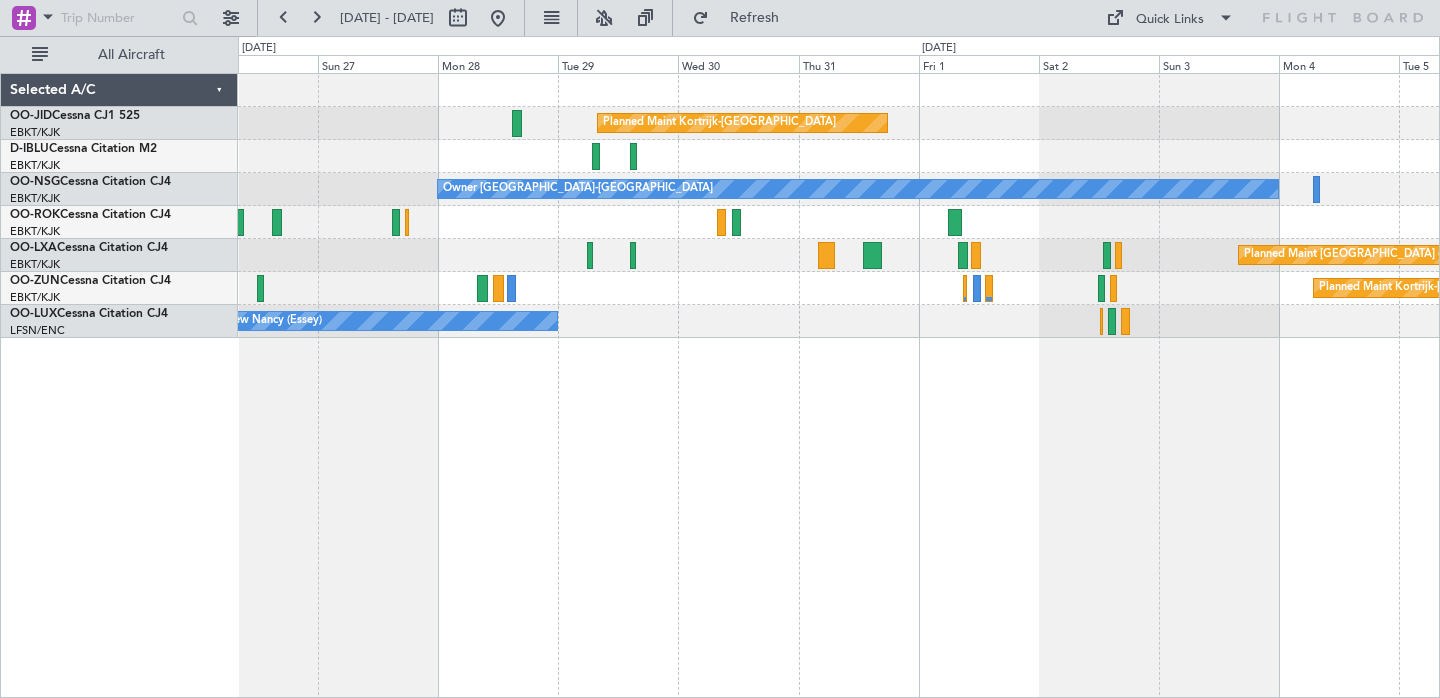 click on "Planned Maint Kortrijk-[GEOGRAPHIC_DATA]
Owner [GEOGRAPHIC_DATA]-[GEOGRAPHIC_DATA]
Planned Maint [GEOGRAPHIC_DATA] ([GEOGRAPHIC_DATA])
Planned Maint [GEOGRAPHIC_DATA]-[GEOGRAPHIC_DATA]
No Crew [PERSON_NAME] ([PERSON_NAME])" 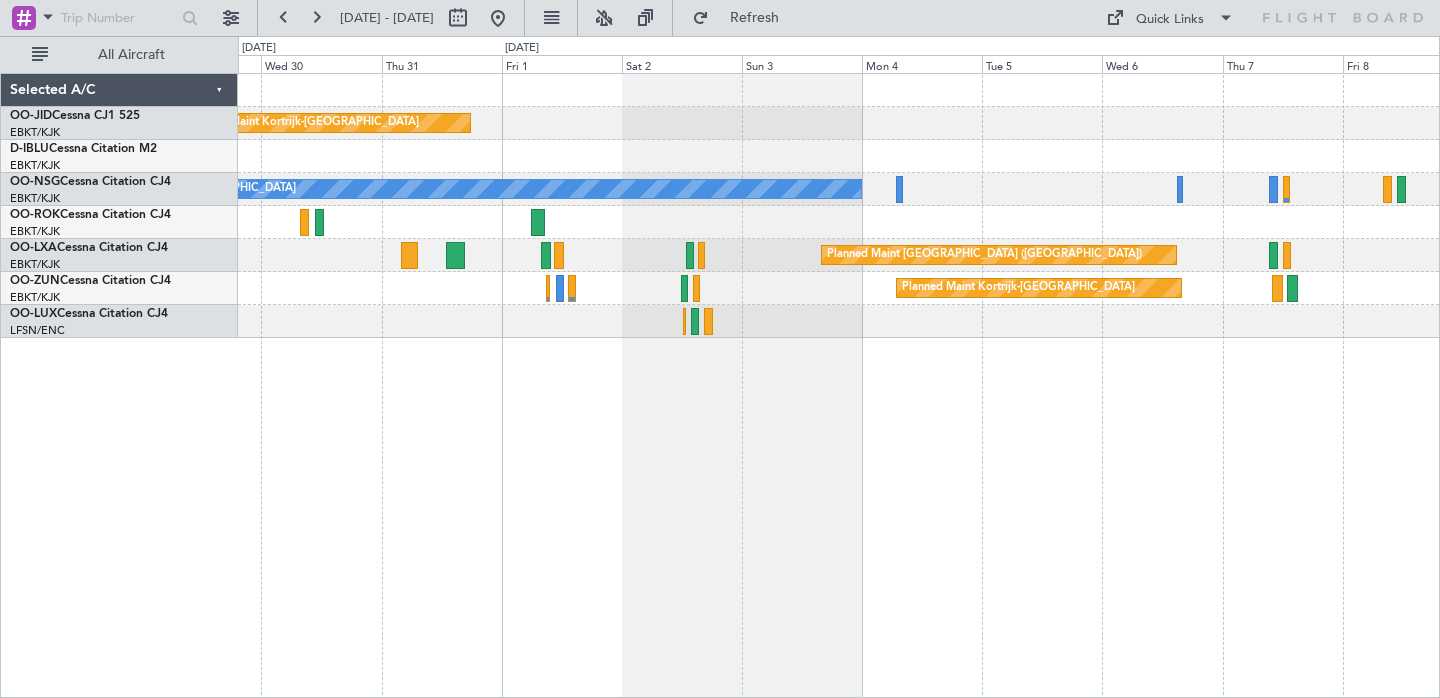 click on "Planned Maint Kortrijk-[GEOGRAPHIC_DATA]
Owner [GEOGRAPHIC_DATA]-[GEOGRAPHIC_DATA]
Planned Maint [GEOGRAPHIC_DATA] ([GEOGRAPHIC_DATA])
Planned Maint [GEOGRAPHIC_DATA] ([GEOGRAPHIC_DATA])
Planned Maint [GEOGRAPHIC_DATA]-[GEOGRAPHIC_DATA]
Owner [GEOGRAPHIC_DATA]-[GEOGRAPHIC_DATA]
No Crew [PERSON_NAME] ([PERSON_NAME])" 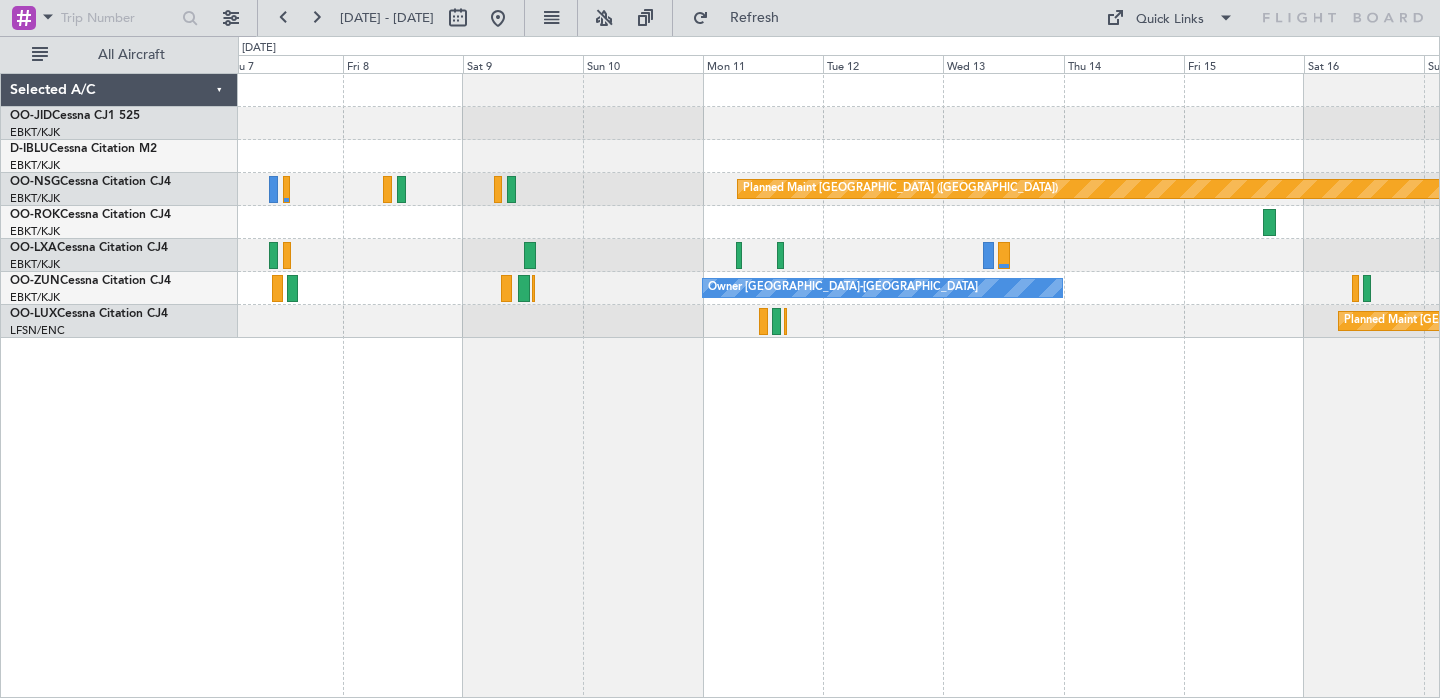 click on "Planned Maint [GEOGRAPHIC_DATA] ([GEOGRAPHIC_DATA])
Owner [GEOGRAPHIC_DATA]-[GEOGRAPHIC_DATA]
Planned Maint [GEOGRAPHIC_DATA] ([GEOGRAPHIC_DATA])
Owner [GEOGRAPHIC_DATA]-[GEOGRAPHIC_DATA]
Planned Maint [GEOGRAPHIC_DATA]-[GEOGRAPHIC_DATA]
Planned Maint [GEOGRAPHIC_DATA] ([GEOGRAPHIC_DATA])" 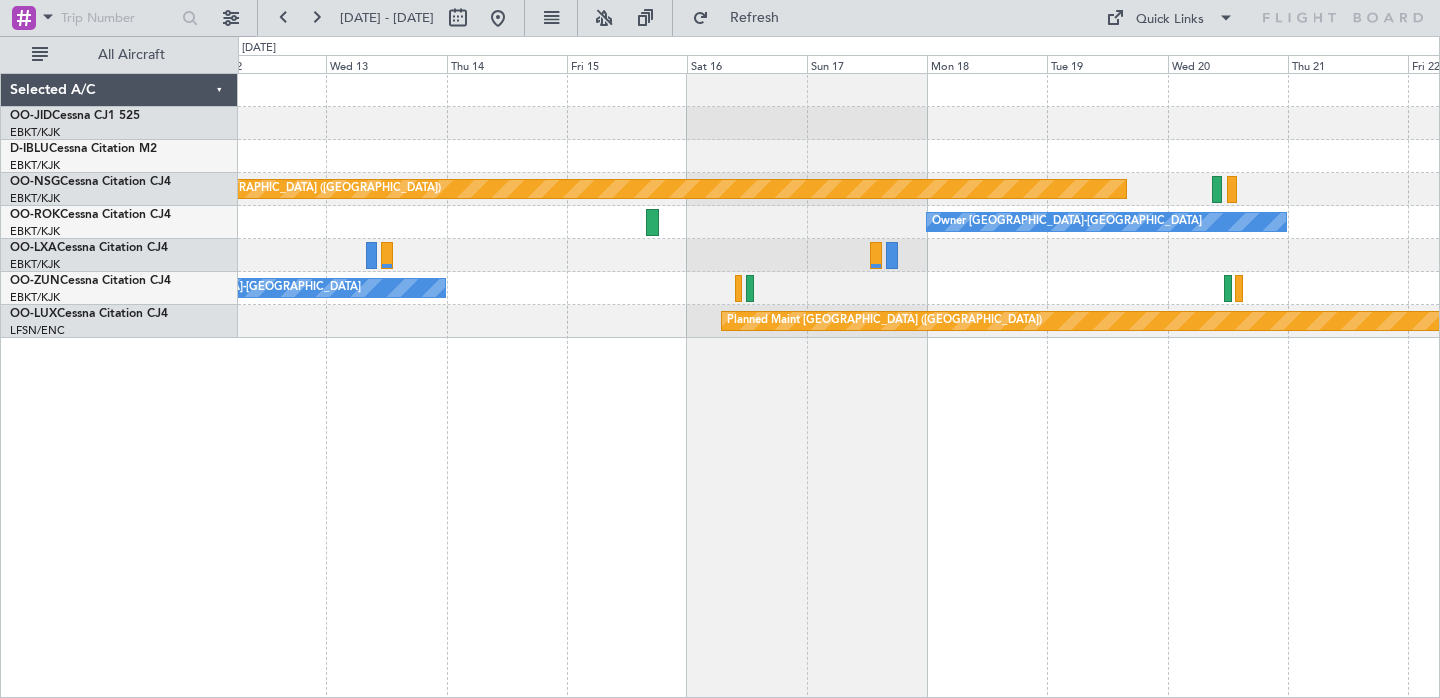 click on "Planned Maint [GEOGRAPHIC_DATA] ([GEOGRAPHIC_DATA])
Owner [GEOGRAPHIC_DATA]-[GEOGRAPHIC_DATA]
Owner [GEOGRAPHIC_DATA]-[GEOGRAPHIC_DATA]
Planned Maint [GEOGRAPHIC_DATA] ([GEOGRAPHIC_DATA])" 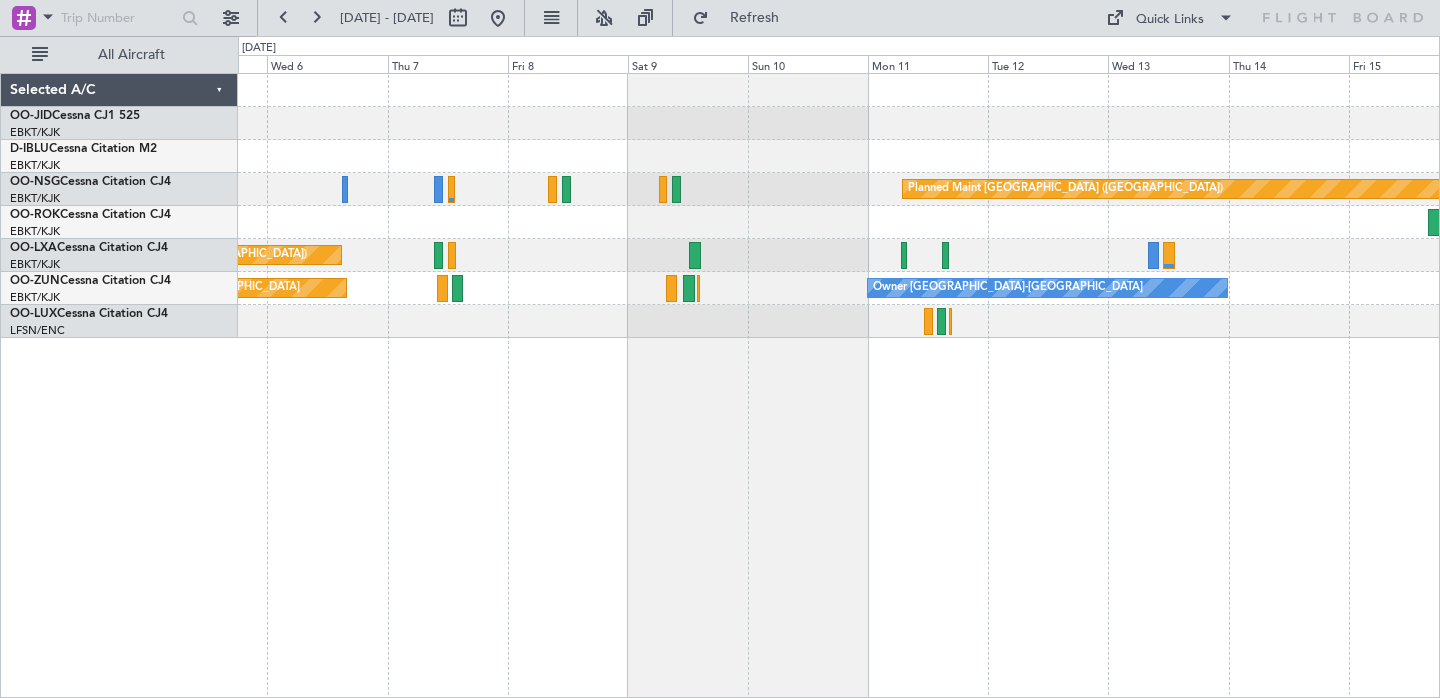 click on "[DATE] - [DATE]  Refresh Quick Links All Aircraft
Planned Maint [GEOGRAPHIC_DATA] ([GEOGRAPHIC_DATA])
Owner [GEOGRAPHIC_DATA]-[GEOGRAPHIC_DATA]
Owner [GEOGRAPHIC_DATA]-[GEOGRAPHIC_DATA]
Planned Maint [GEOGRAPHIC_DATA] ([GEOGRAPHIC_DATA])
Owner [GEOGRAPHIC_DATA]-[GEOGRAPHIC_DATA]
Planned Maint [GEOGRAPHIC_DATA]-[GEOGRAPHIC_DATA]
Planned Maint [GEOGRAPHIC_DATA] ([GEOGRAPHIC_DATA])
Selected A/C
OO-JID  Cessna CJ1 525
EBKT/KJK
[GEOGRAPHIC_DATA]-[GEOGRAPHIC_DATA]
D-IBLU  Cessna Citation M2
EBKT/KJK
[GEOGRAPHIC_DATA]-[GEOGRAPHIC_DATA]
OO-NSG  Cessna Citation CJ4
EBKT/KJK
[GEOGRAPHIC_DATA]-[GEOGRAPHIC_DATA]
OO-ROK  Cessna Citation CJ4
EBKT/KJK
[GEOGRAPHIC_DATA]-[GEOGRAPHIC_DATA]
OO-LXA  Cessna Citation CJ4" at bounding box center [720, 349] 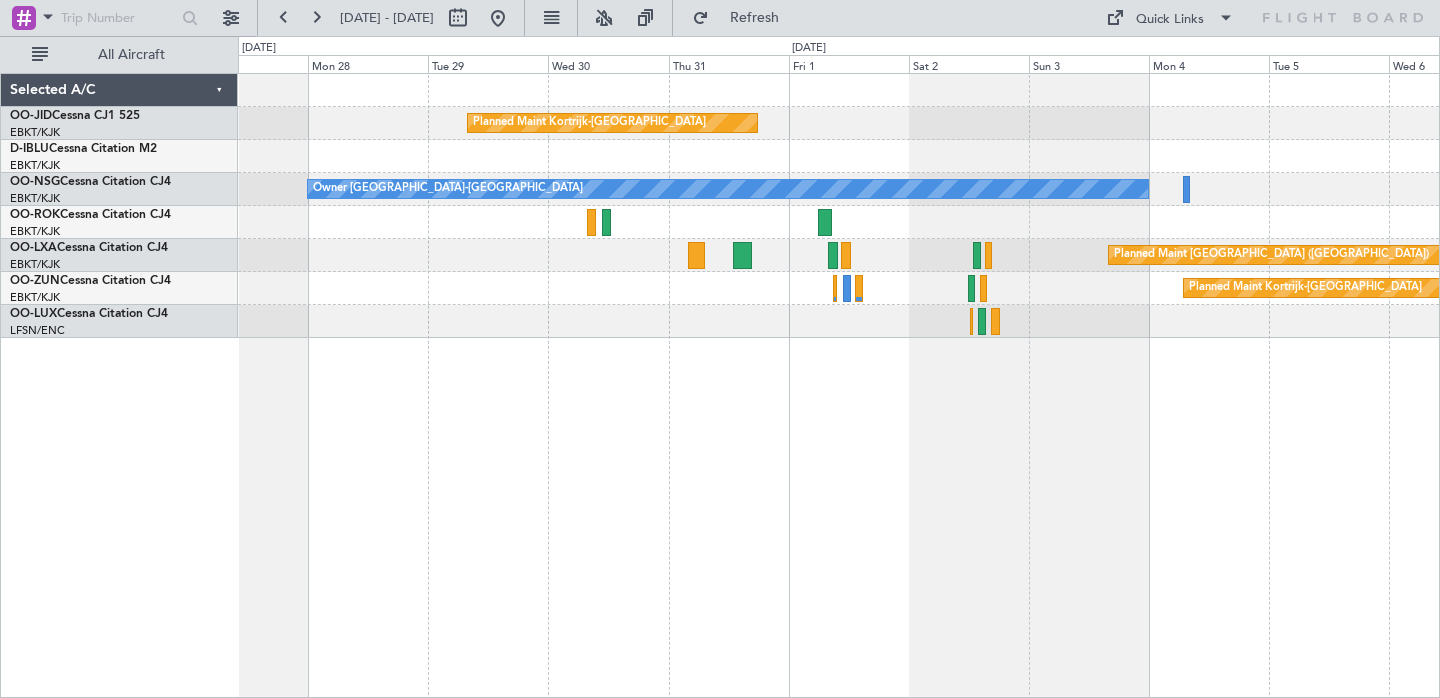 click on "[DATE] - [DATE]  Refresh Quick Links All Aircraft
Planned Maint [GEOGRAPHIC_DATA]-[GEOGRAPHIC_DATA]
Owner [GEOGRAPHIC_DATA]-[GEOGRAPHIC_DATA]
Planned Maint [GEOGRAPHIC_DATA] ([GEOGRAPHIC_DATA])
Planned Maint [GEOGRAPHIC_DATA]-[GEOGRAPHIC_DATA]
Selected A/C
OO-JID  Cessna CJ1 525
EBKT/KJK
[GEOGRAPHIC_DATA]-[GEOGRAPHIC_DATA]
D-IBLU  Cessna Citation M2
EBKT/KJK
[GEOGRAPHIC_DATA]-[GEOGRAPHIC_DATA]
OO-NSG  Cessna Citation CJ4
EBKT/KJK
[GEOGRAPHIC_DATA]-[GEOGRAPHIC_DATA]
OO-ROK  Cessna Citation CJ4
EBKT/KJK
[GEOGRAPHIC_DATA]-[GEOGRAPHIC_DATA]
OO-LXA  Cessna Citation CJ4
EBKT/KJK
[GEOGRAPHIC_DATA]-[GEOGRAPHIC_DATA]
OO-ZUN  Cessna Citation CJ4" at bounding box center (720, 349) 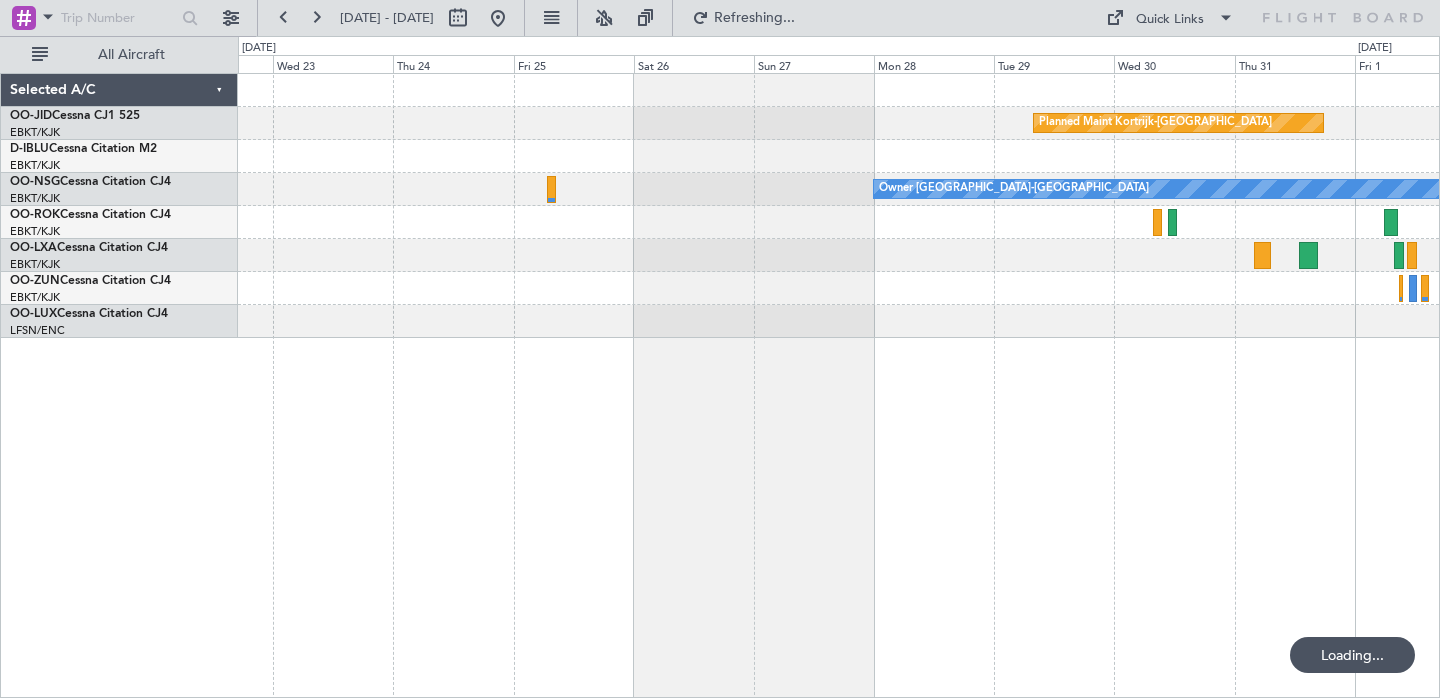 click on "Planned Maint Kortrijk-[GEOGRAPHIC_DATA]
Owner [GEOGRAPHIC_DATA]-[GEOGRAPHIC_DATA]
Planned Maint [GEOGRAPHIC_DATA] ([GEOGRAPHIC_DATA])" 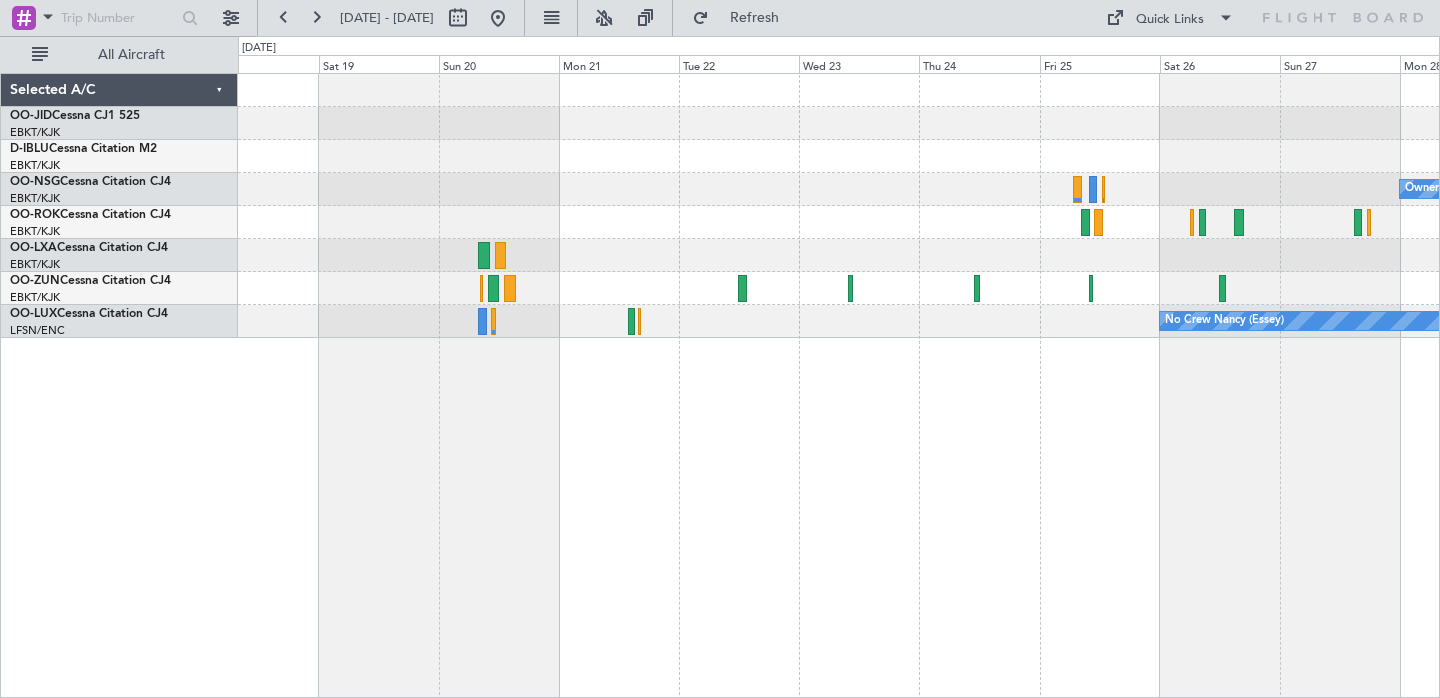 click on "Planned Maint Kortrijk-[GEOGRAPHIC_DATA]
Owner [GEOGRAPHIC_DATA]-[GEOGRAPHIC_DATA]
No Crew [PERSON_NAME] ([PERSON_NAME])" 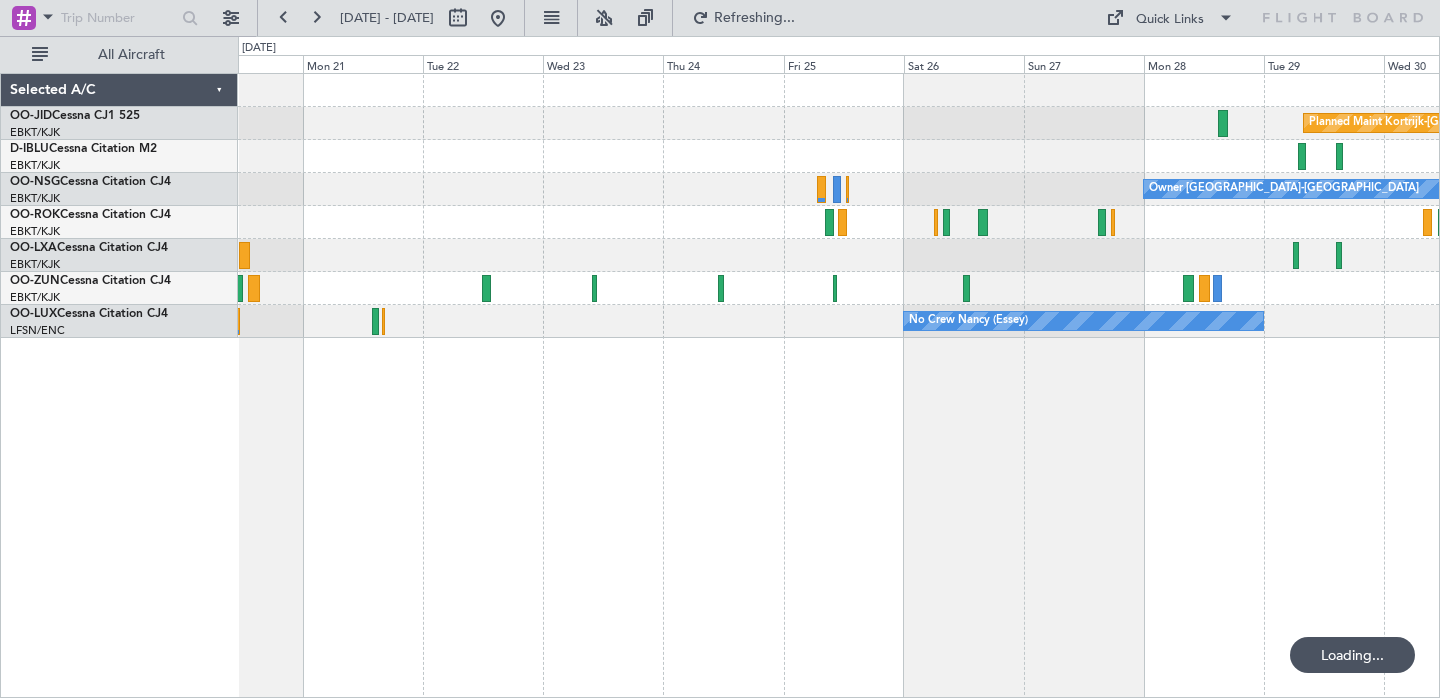 click on "Planned Maint Kortrijk-[GEOGRAPHIC_DATA]
Owner [GEOGRAPHIC_DATA]-[GEOGRAPHIC_DATA]
No Crew [PERSON_NAME] ([PERSON_NAME])" 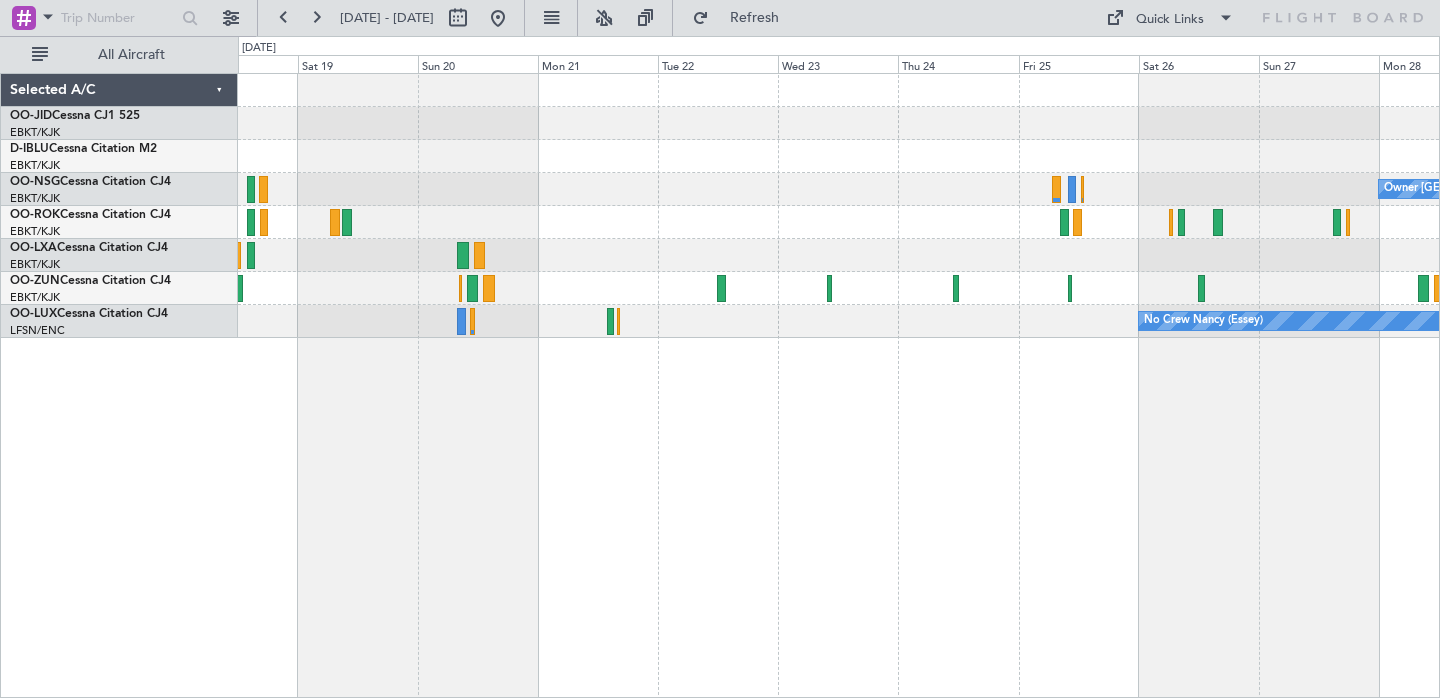 click on "Planned Maint Kortrijk-[GEOGRAPHIC_DATA]
Owner [GEOGRAPHIC_DATA]-[GEOGRAPHIC_DATA]
No Crew [PERSON_NAME] ([PERSON_NAME])" 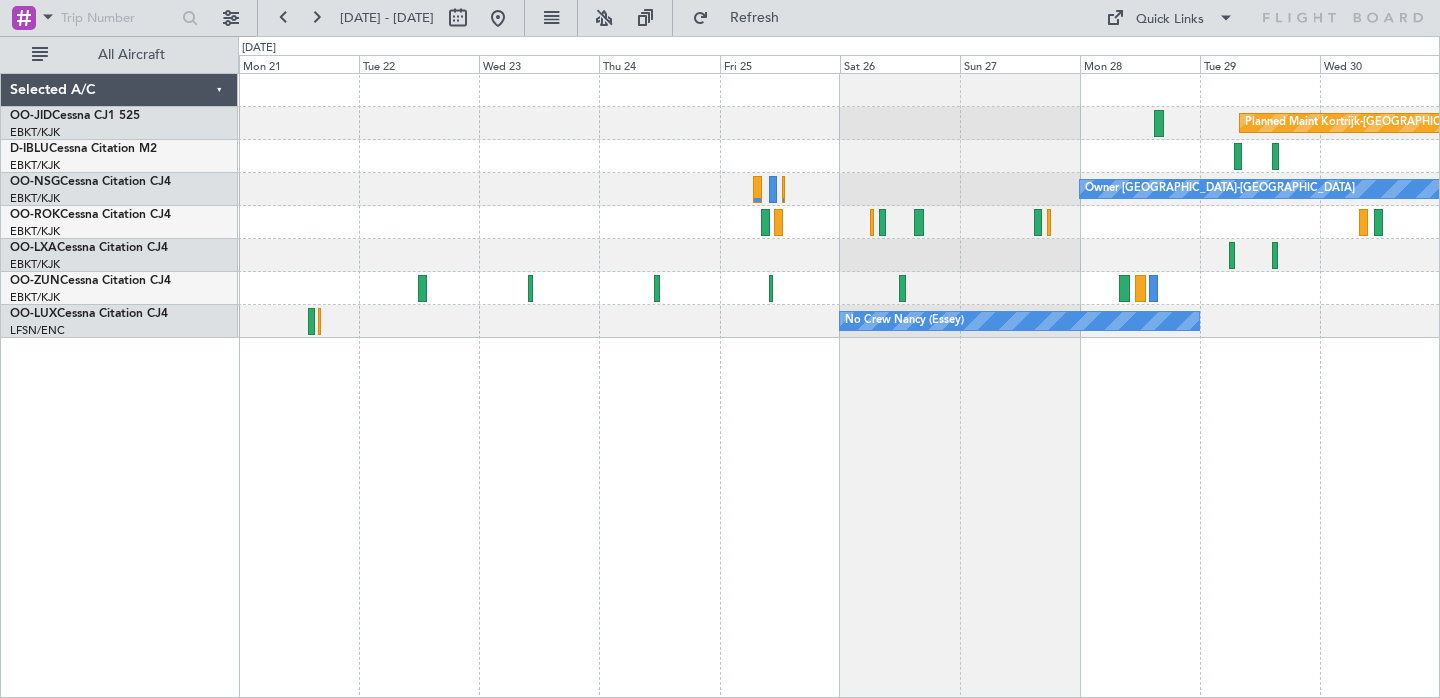 click on "Planned Maint Kortrijk-[GEOGRAPHIC_DATA]
Owner [GEOGRAPHIC_DATA]-[GEOGRAPHIC_DATA]
No Crew [PERSON_NAME] ([PERSON_NAME])" 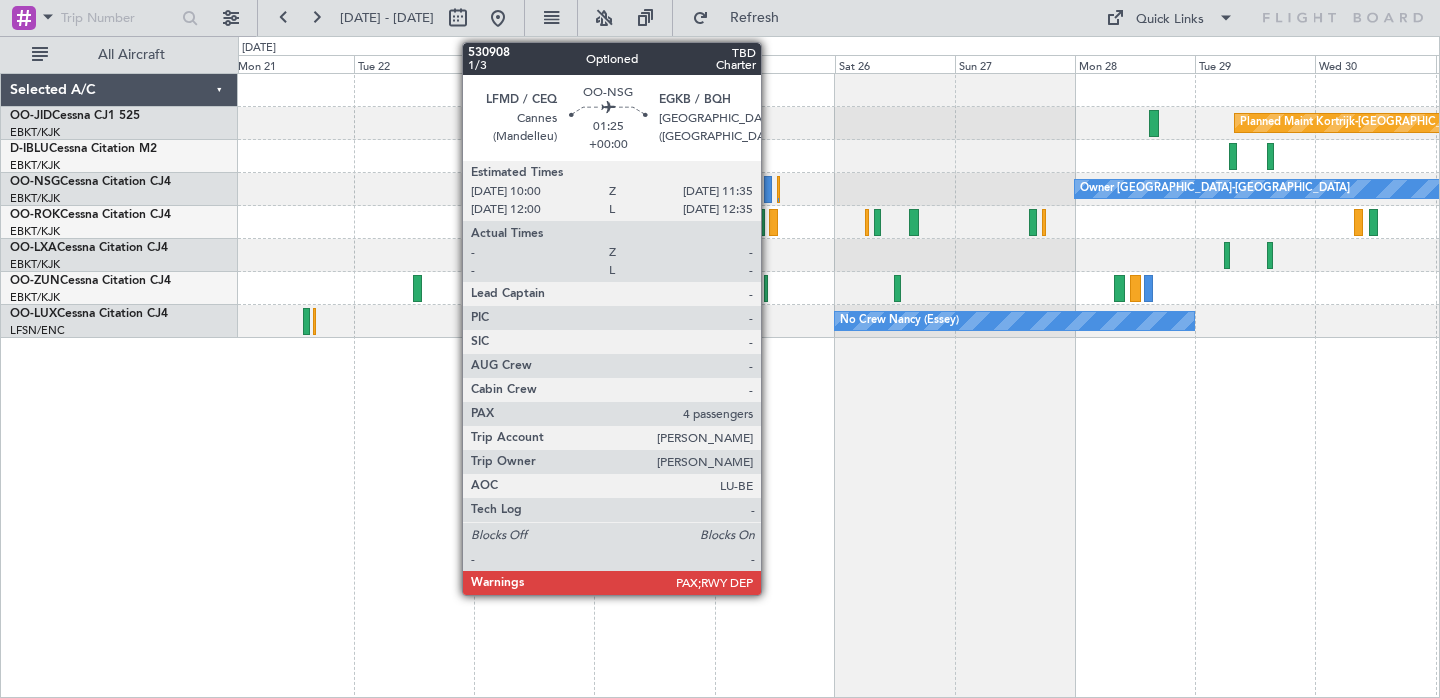 click 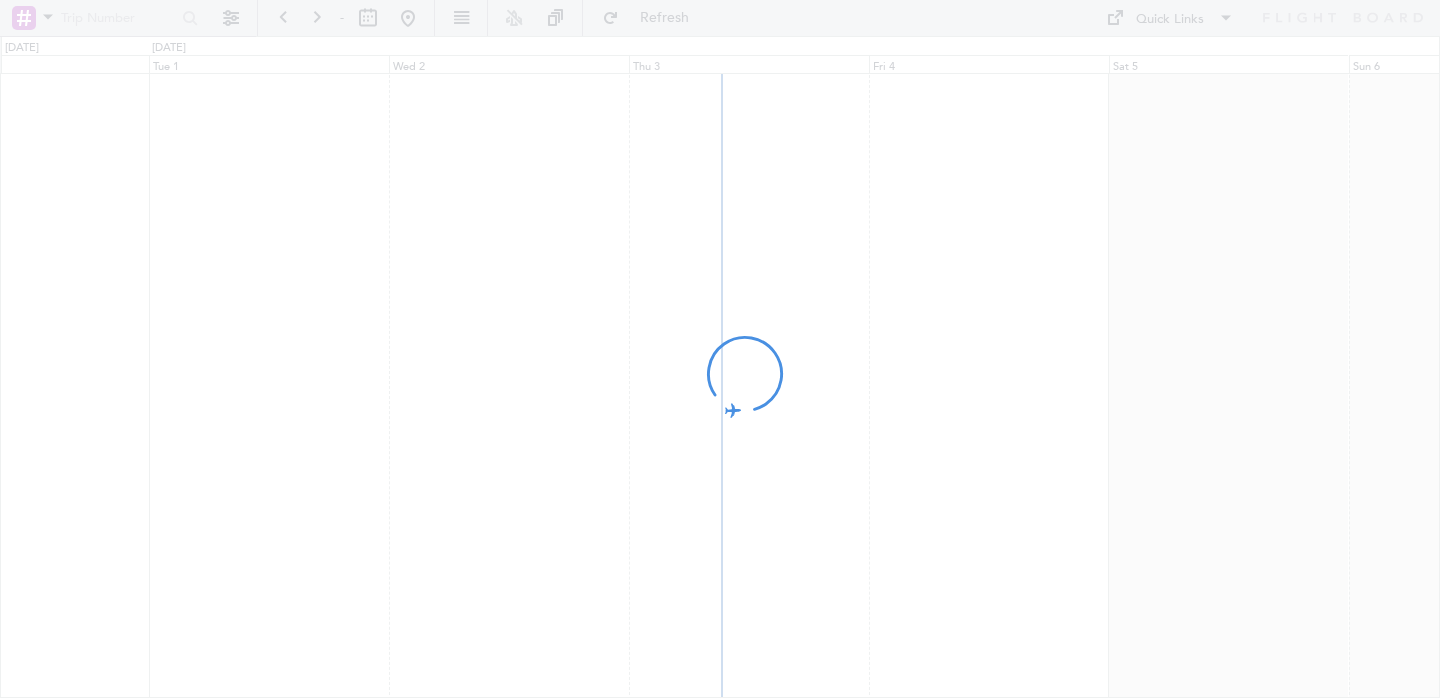 scroll, scrollTop: 0, scrollLeft: 0, axis: both 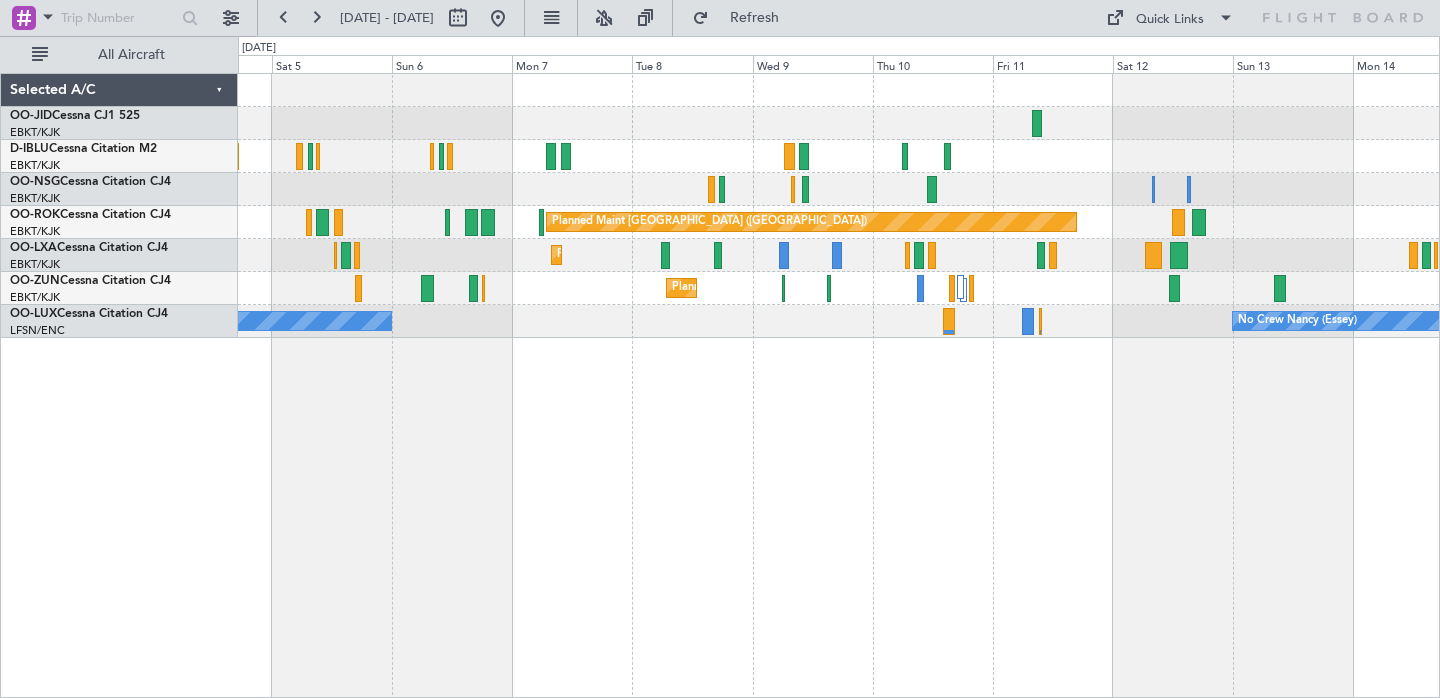 click on "Planned Maint Kortrijk-[GEOGRAPHIC_DATA]
No Crew Kortrijk-[GEOGRAPHIC_DATA]
Planned Maint [GEOGRAPHIC_DATA] ([GEOGRAPHIC_DATA])
Planned Maint [GEOGRAPHIC_DATA] ([GEOGRAPHIC_DATA])
Planned Maint [GEOGRAPHIC_DATA]-[GEOGRAPHIC_DATA]
Planned Maint [GEOGRAPHIC_DATA]-[GEOGRAPHIC_DATA]
No Crew [PERSON_NAME] ([PERSON_NAME])
No Crew [PERSON_NAME] ([PERSON_NAME])" 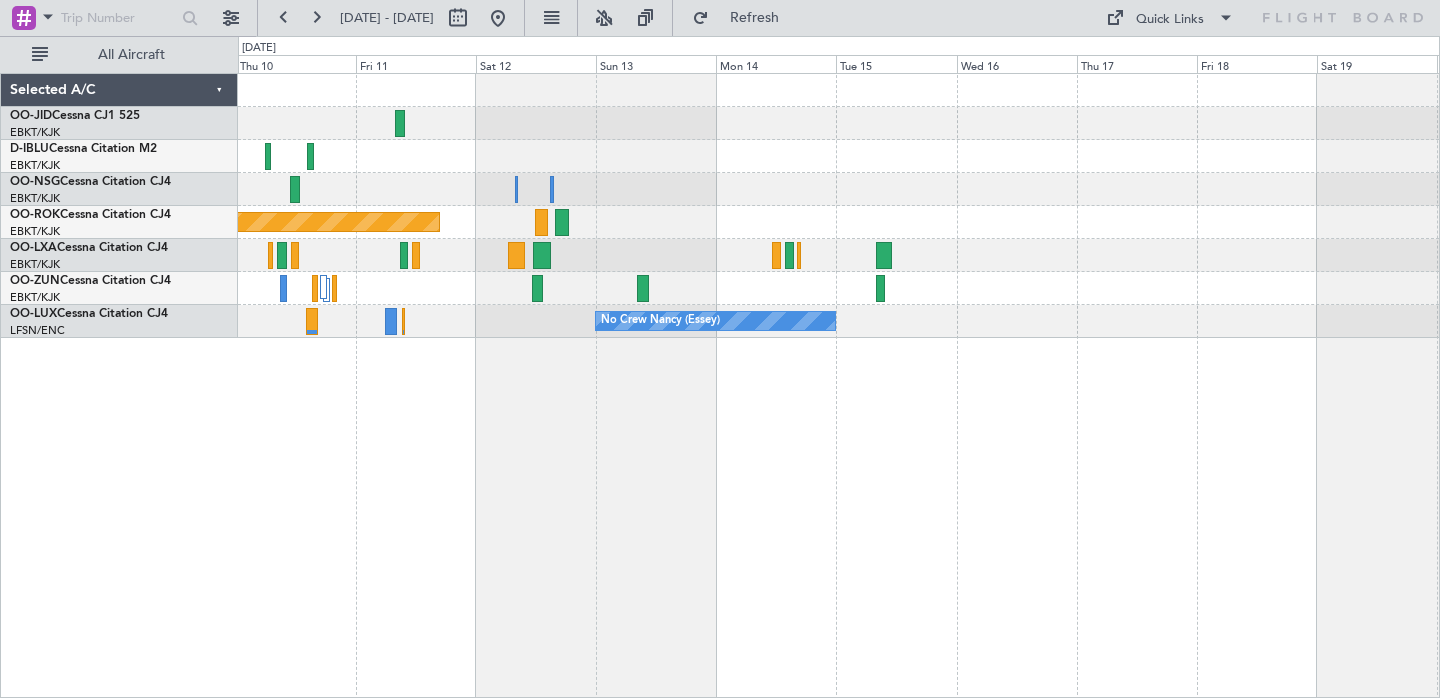 click on "Planned Maint [GEOGRAPHIC_DATA] ([GEOGRAPHIC_DATA])
Planned Maint [GEOGRAPHIC_DATA]-[GEOGRAPHIC_DATA]
No Crew [PERSON_NAME] ([PERSON_NAME])" 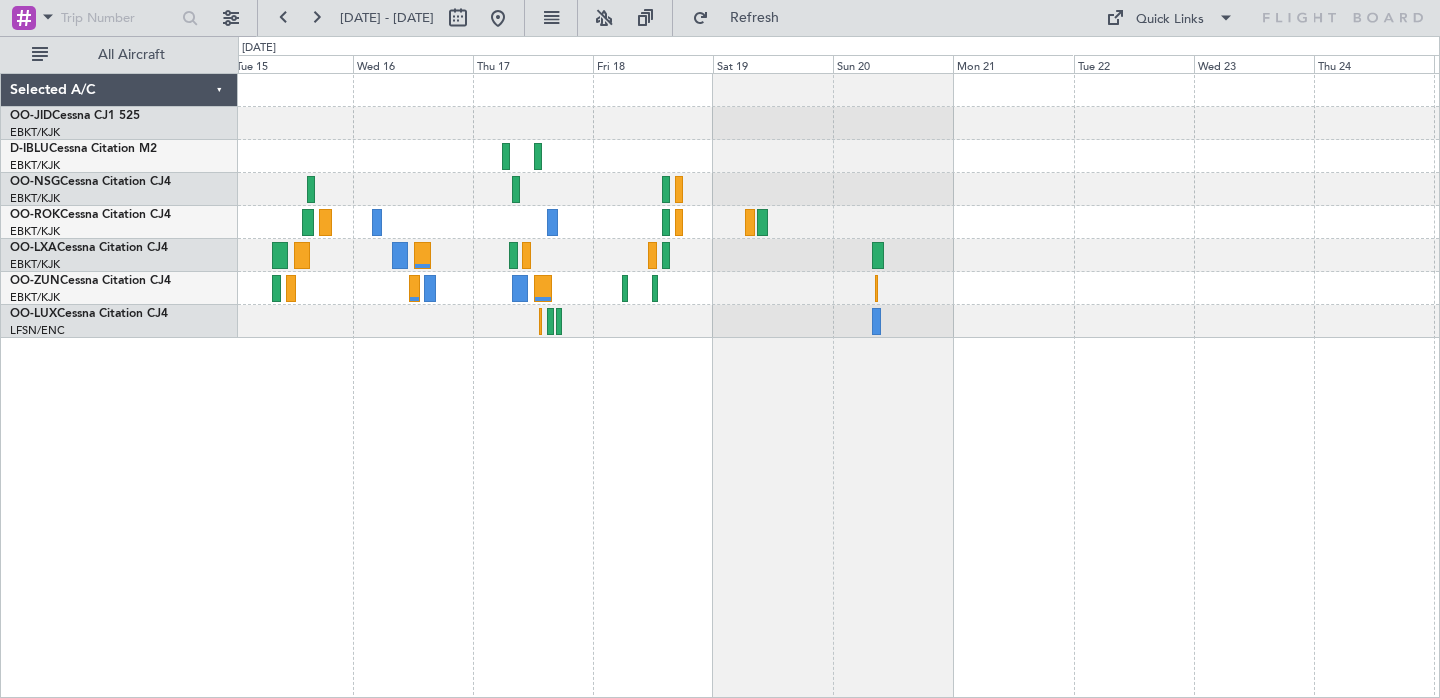 click on "No Crew Nancy (Essey)" 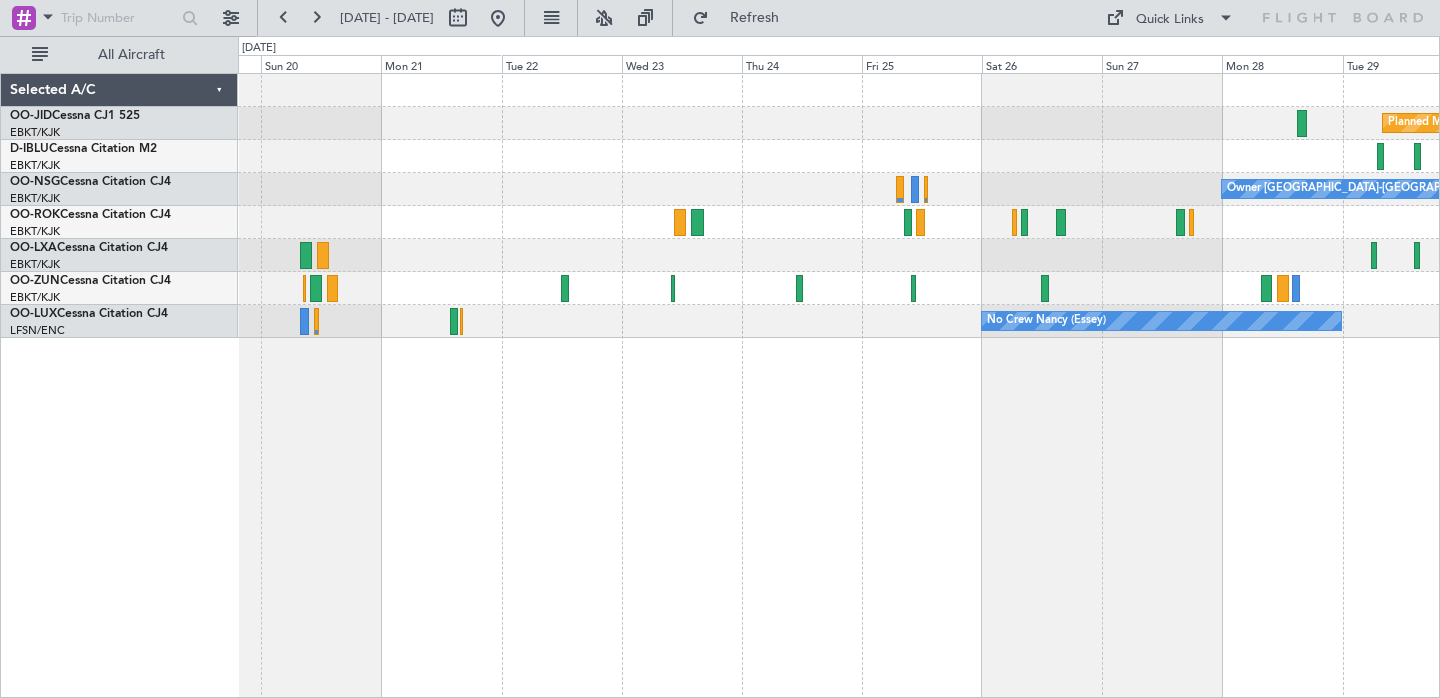 click on "Planned Maint Kortrijk-[GEOGRAPHIC_DATA]
Owner [GEOGRAPHIC_DATA]-[GEOGRAPHIC_DATA]
No Crew [PERSON_NAME] ([PERSON_NAME])" 